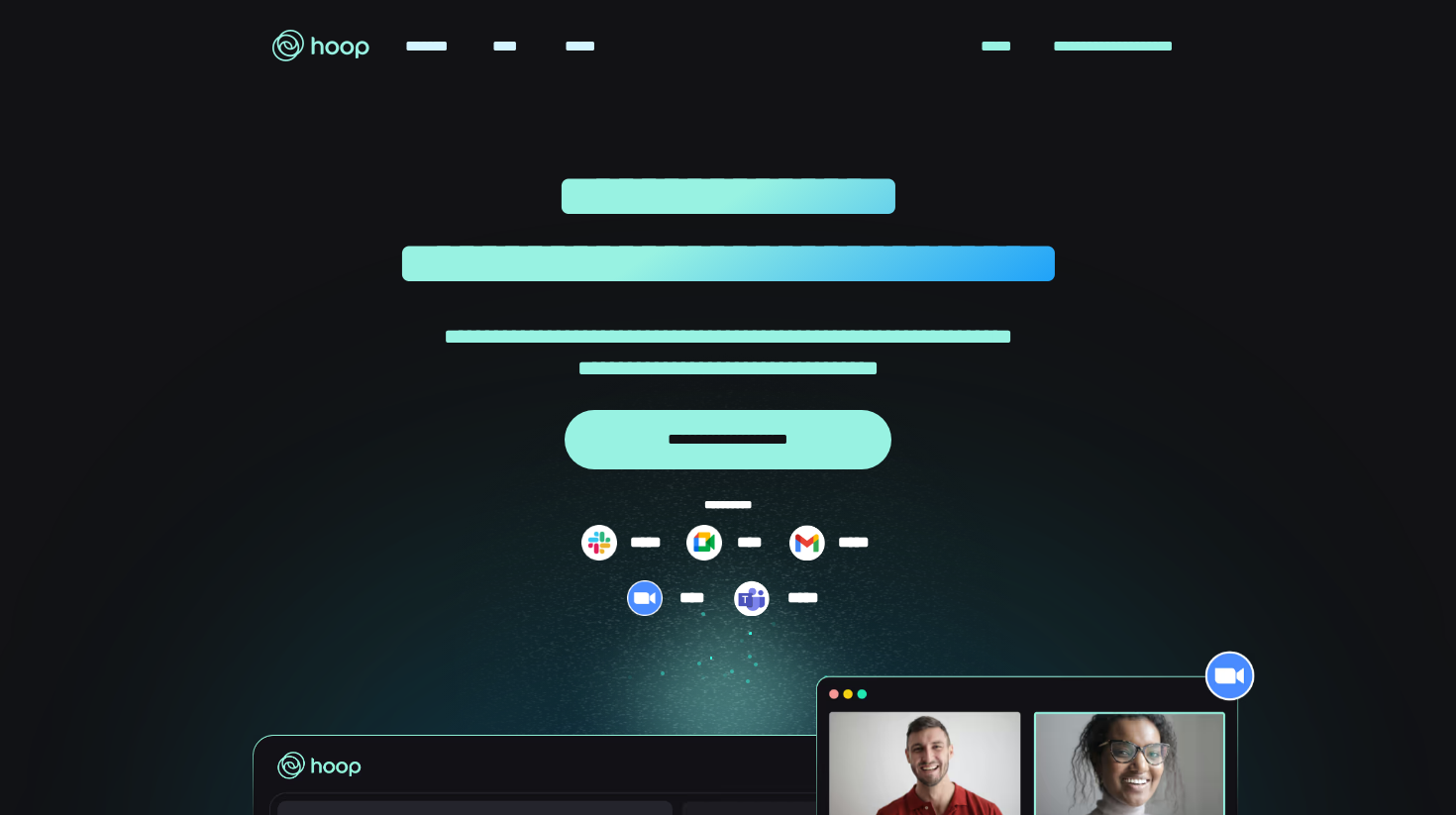 scroll, scrollTop: 0, scrollLeft: 0, axis: both 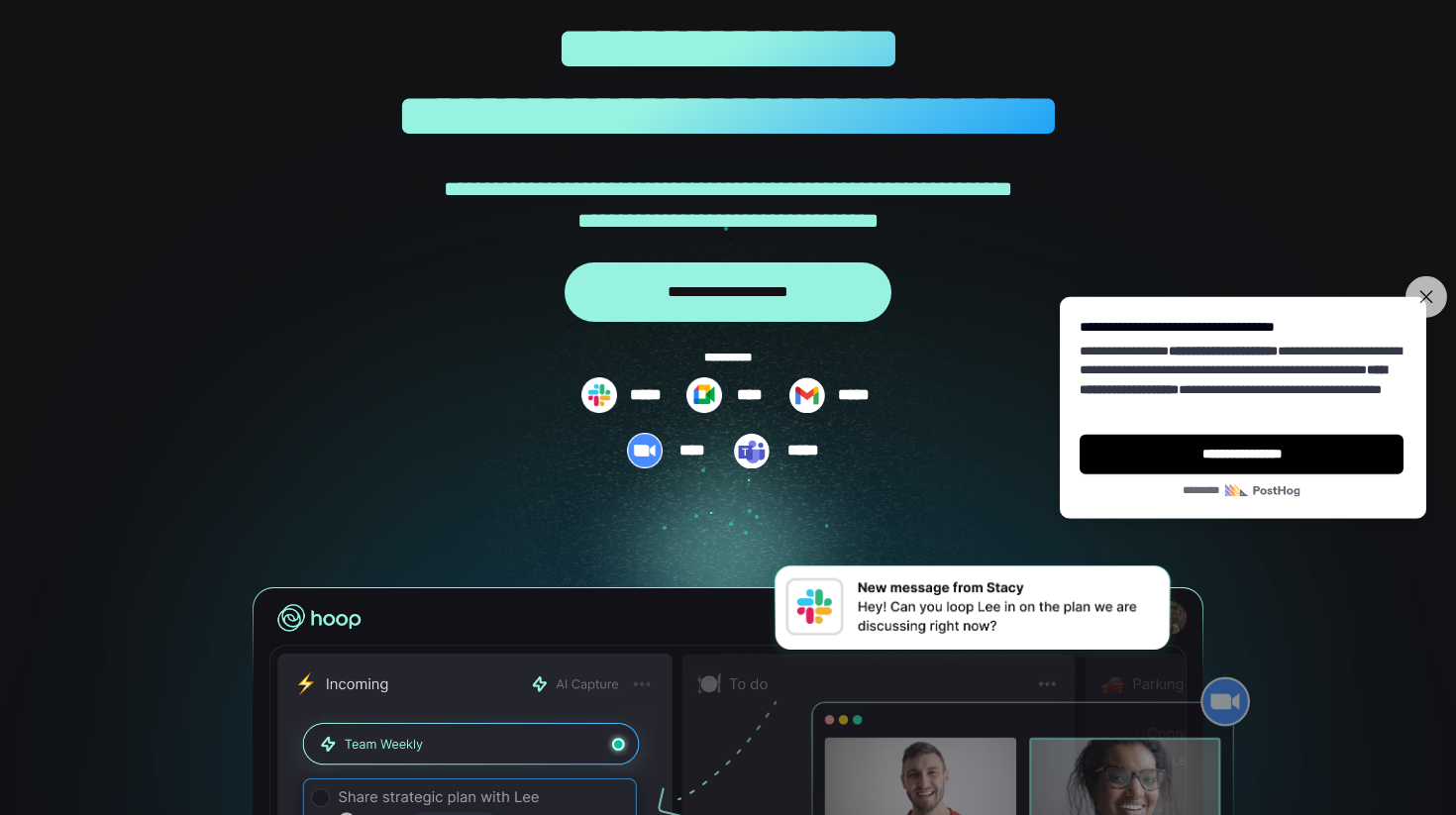 click on "**********" at bounding box center (1426, 296) 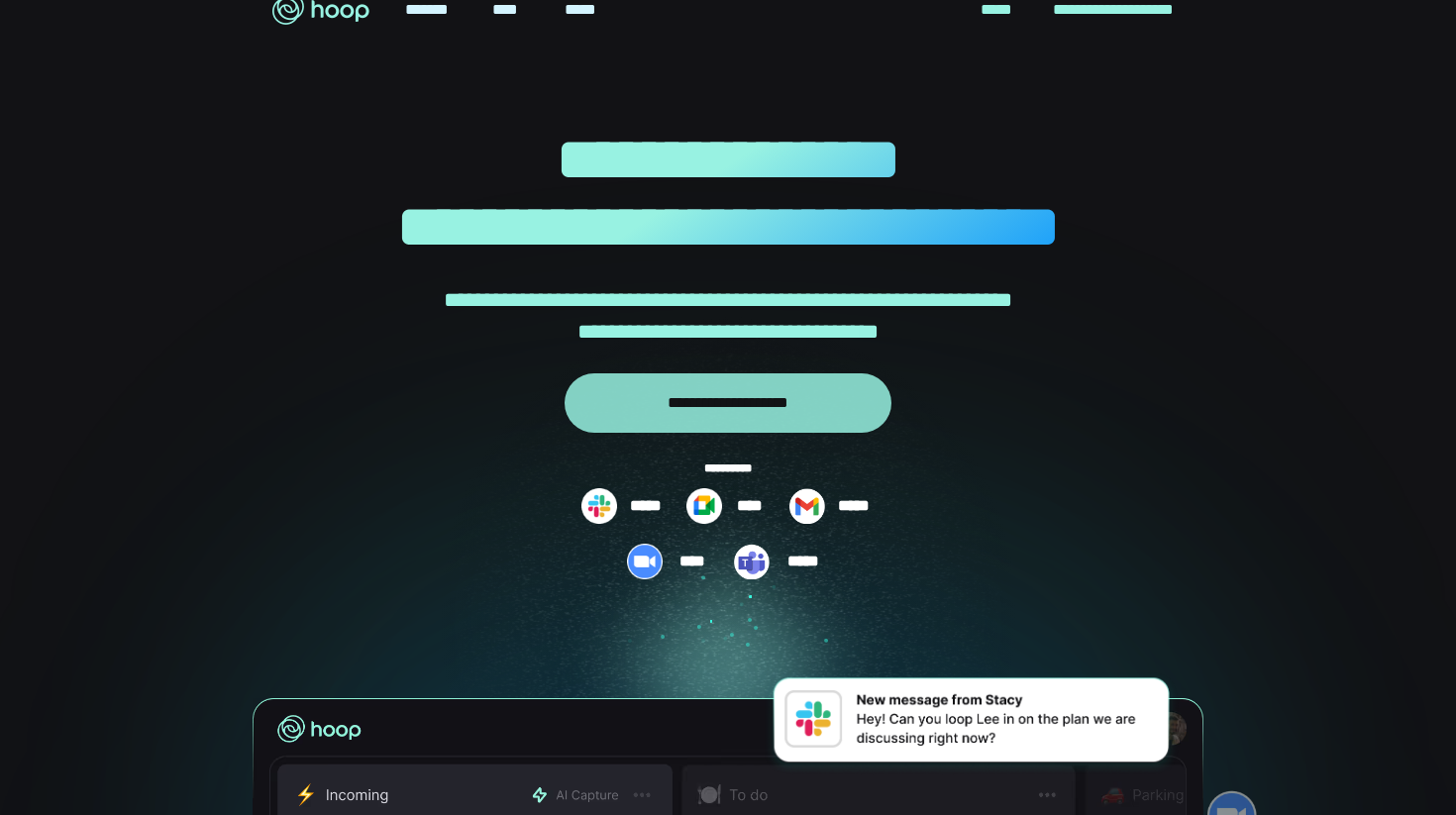 scroll, scrollTop: 0, scrollLeft: 0, axis: both 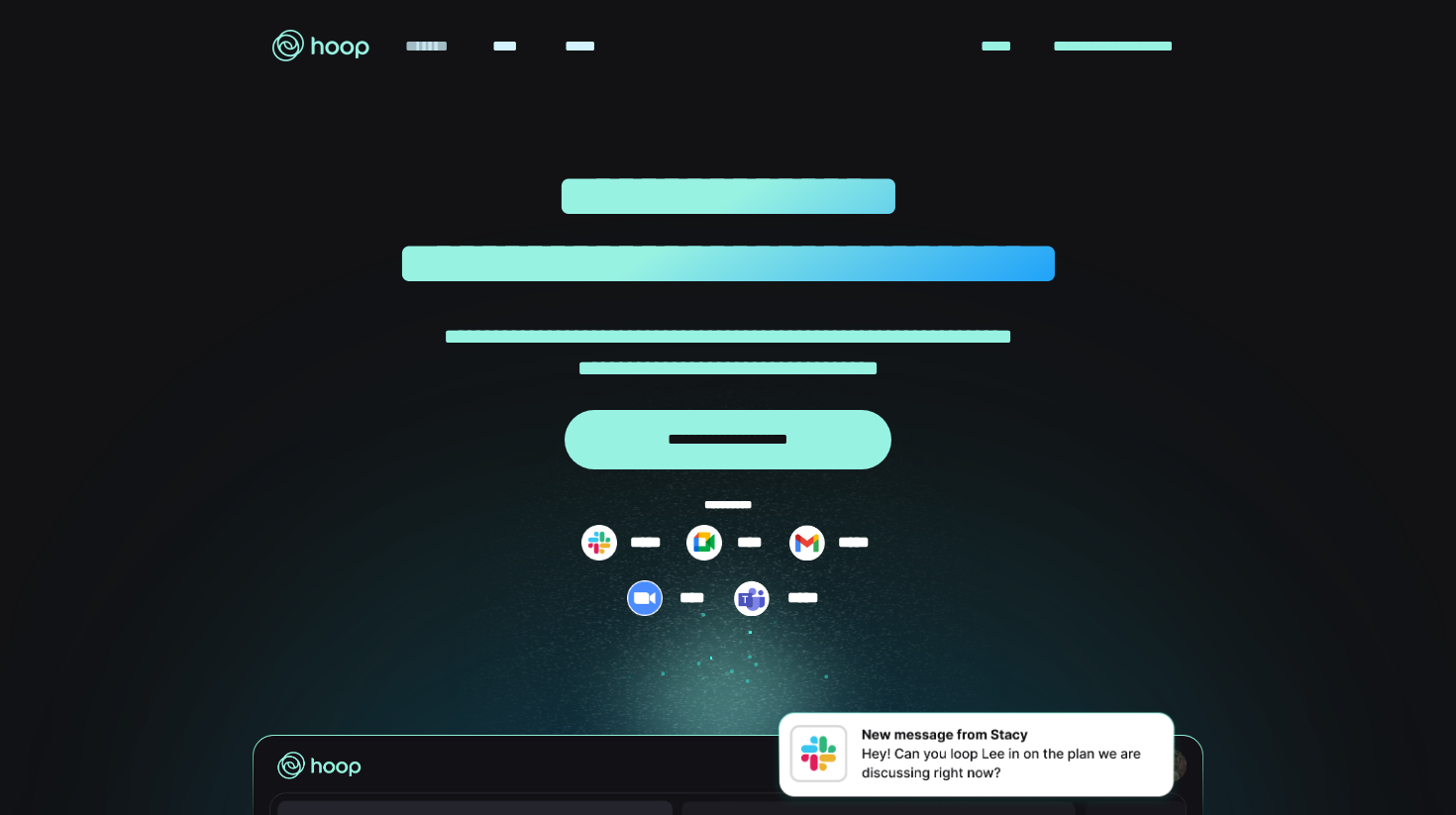 click on "*******" at bounding box center [427, 47] 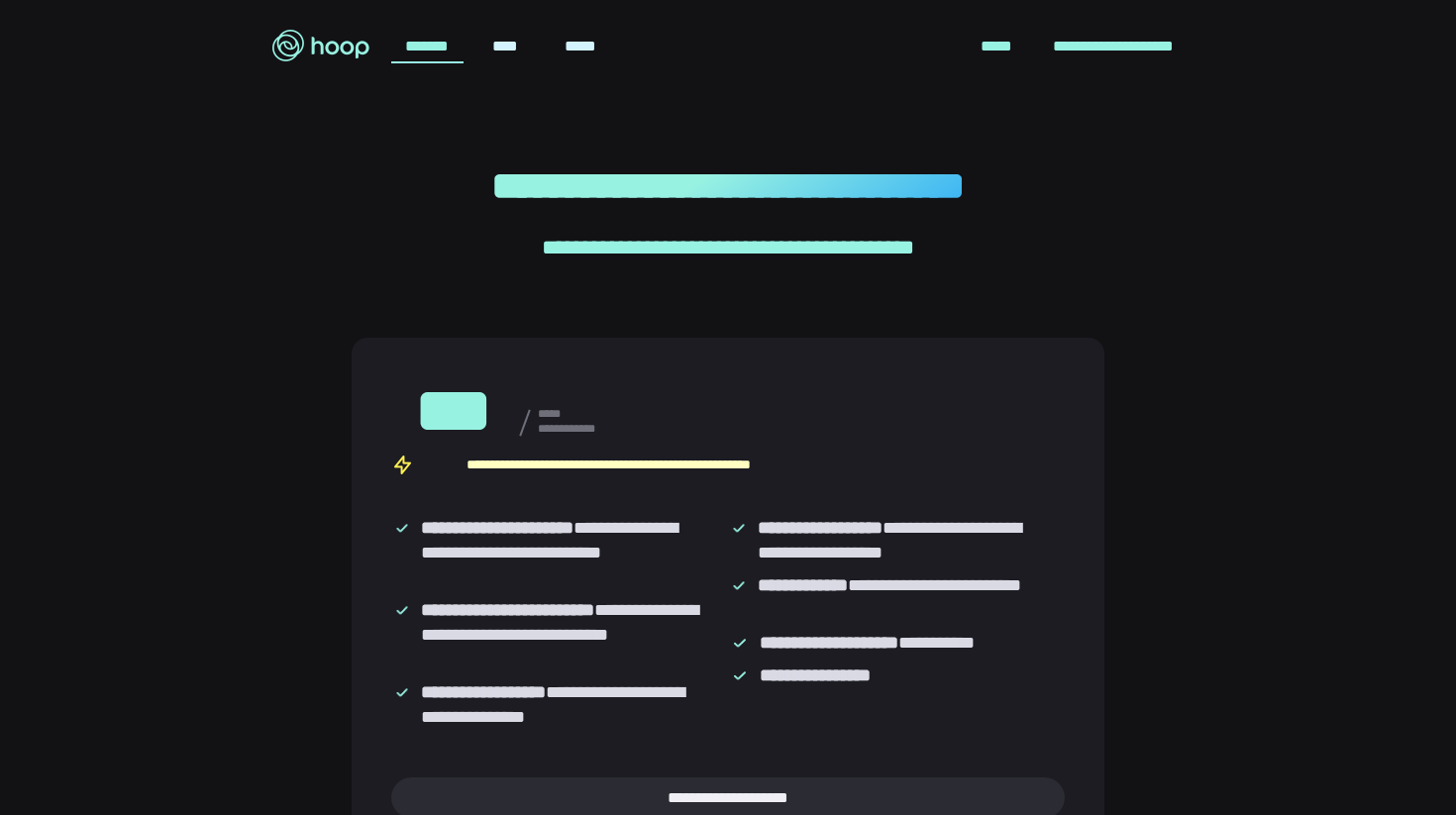 scroll, scrollTop: 0, scrollLeft: 0, axis: both 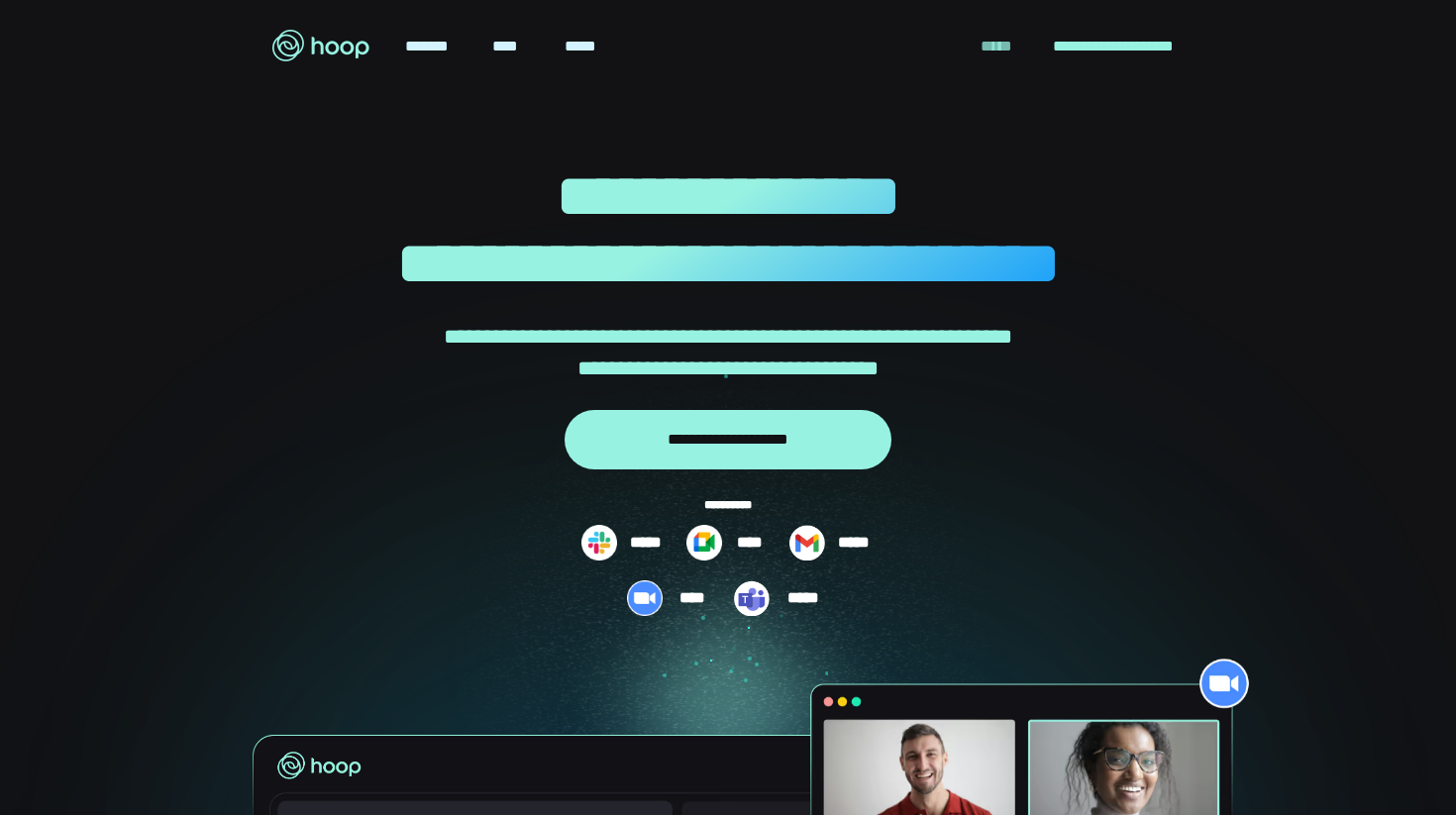 click on "*****" at bounding box center (996, 47) 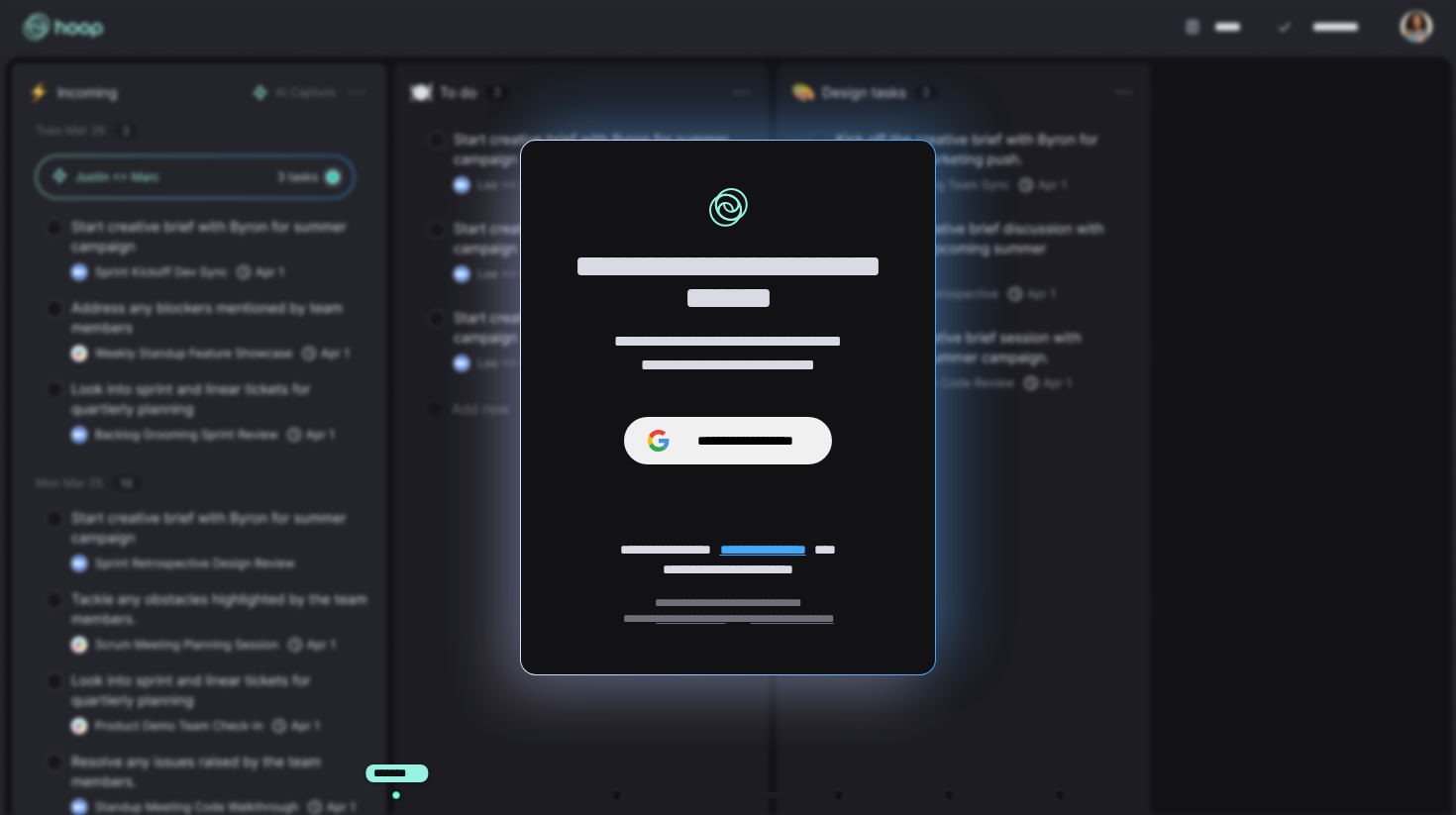 scroll, scrollTop: 0, scrollLeft: 0, axis: both 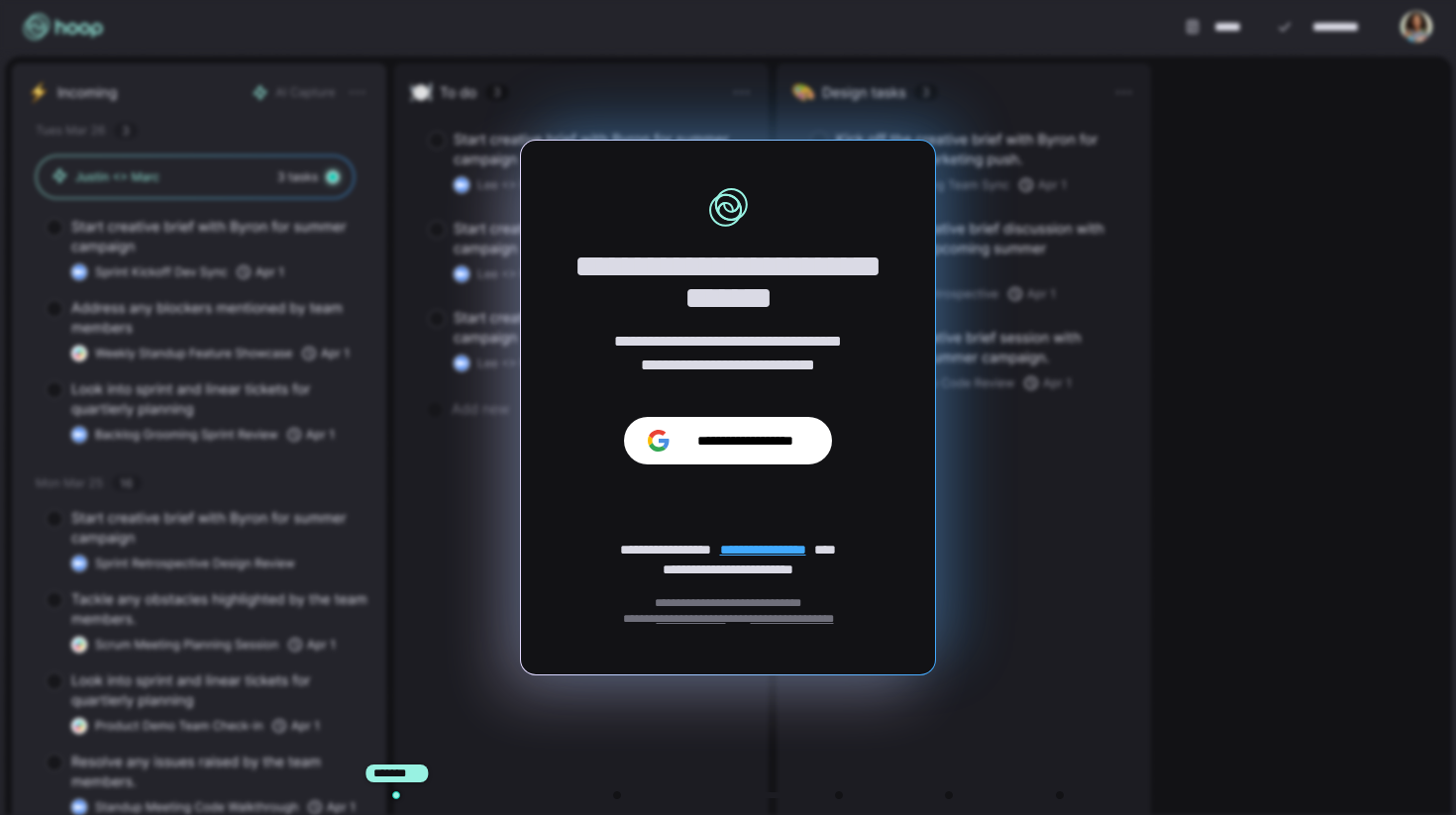 click on "**********" at bounding box center [745, 441] 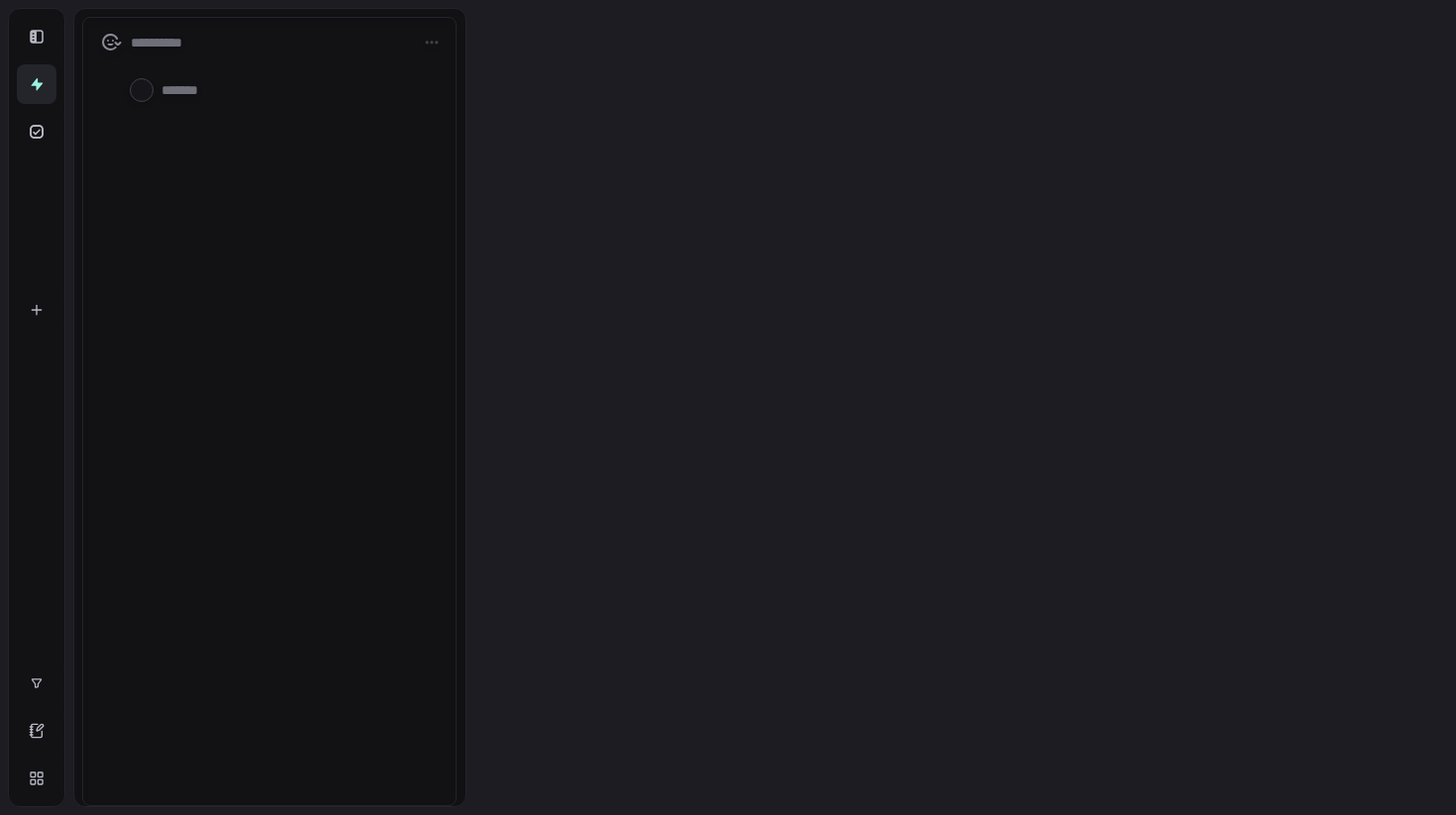 scroll, scrollTop: 0, scrollLeft: 0, axis: both 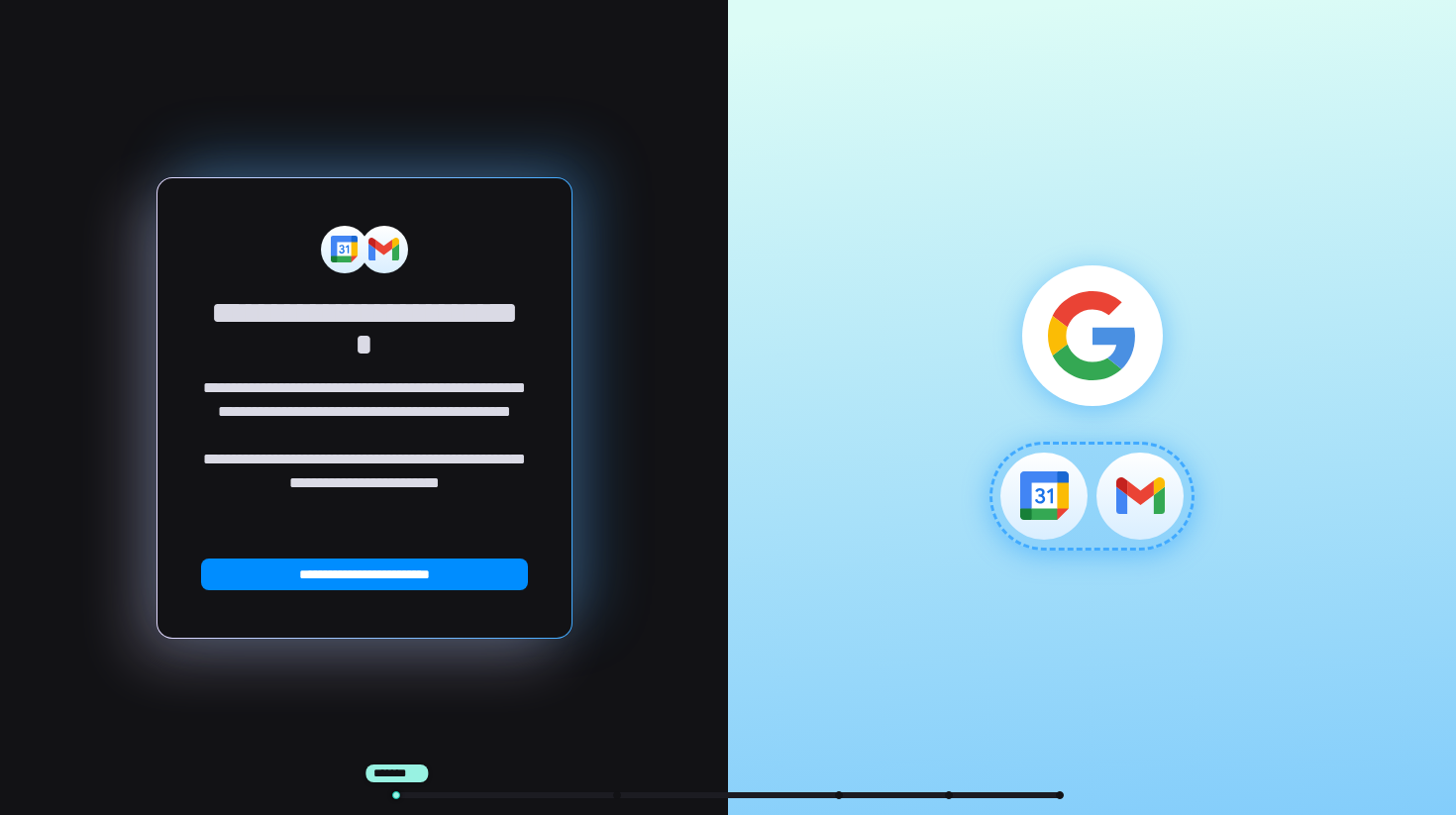 type on "*" 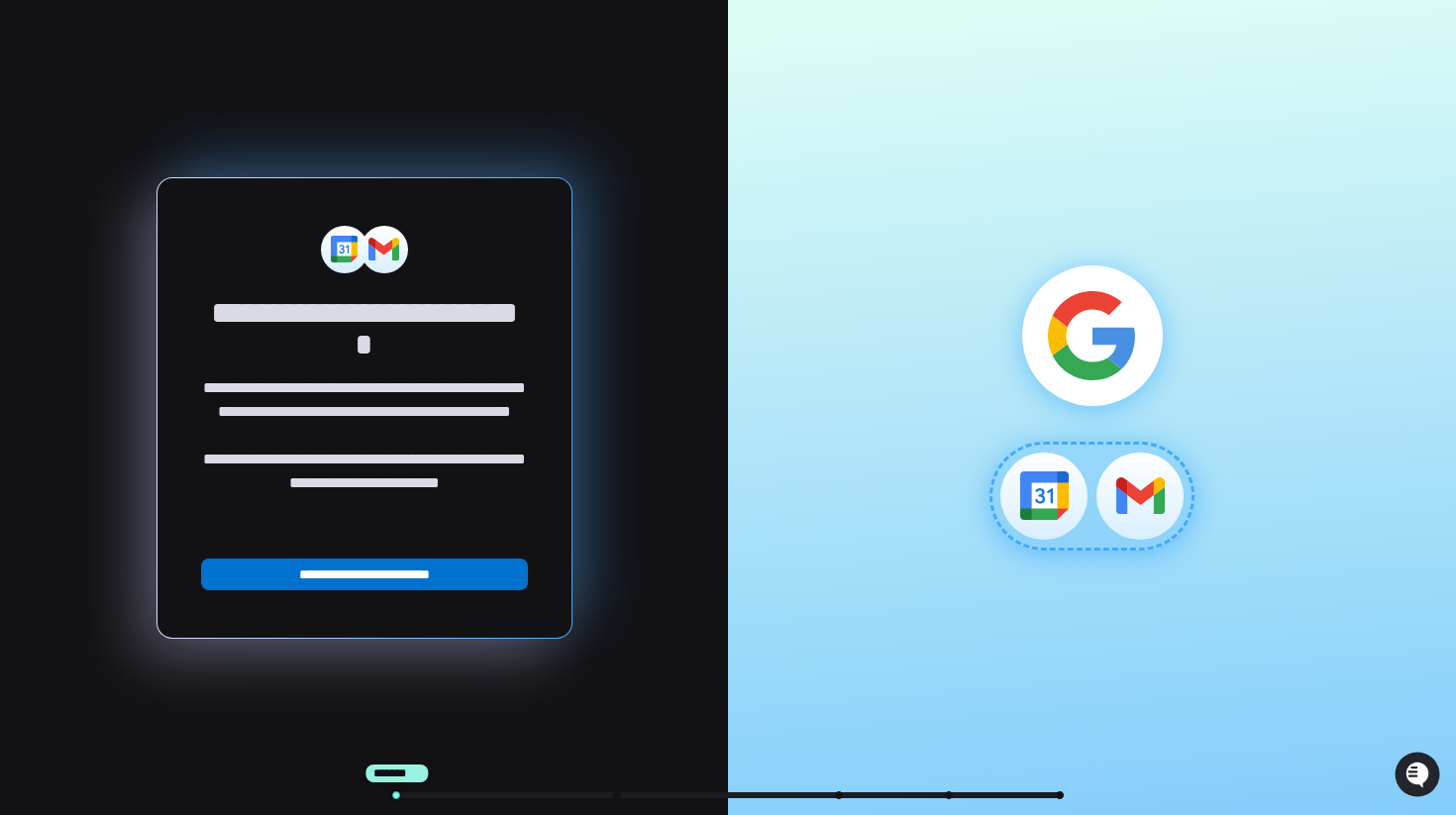 click on "**********" at bounding box center [364, 574] 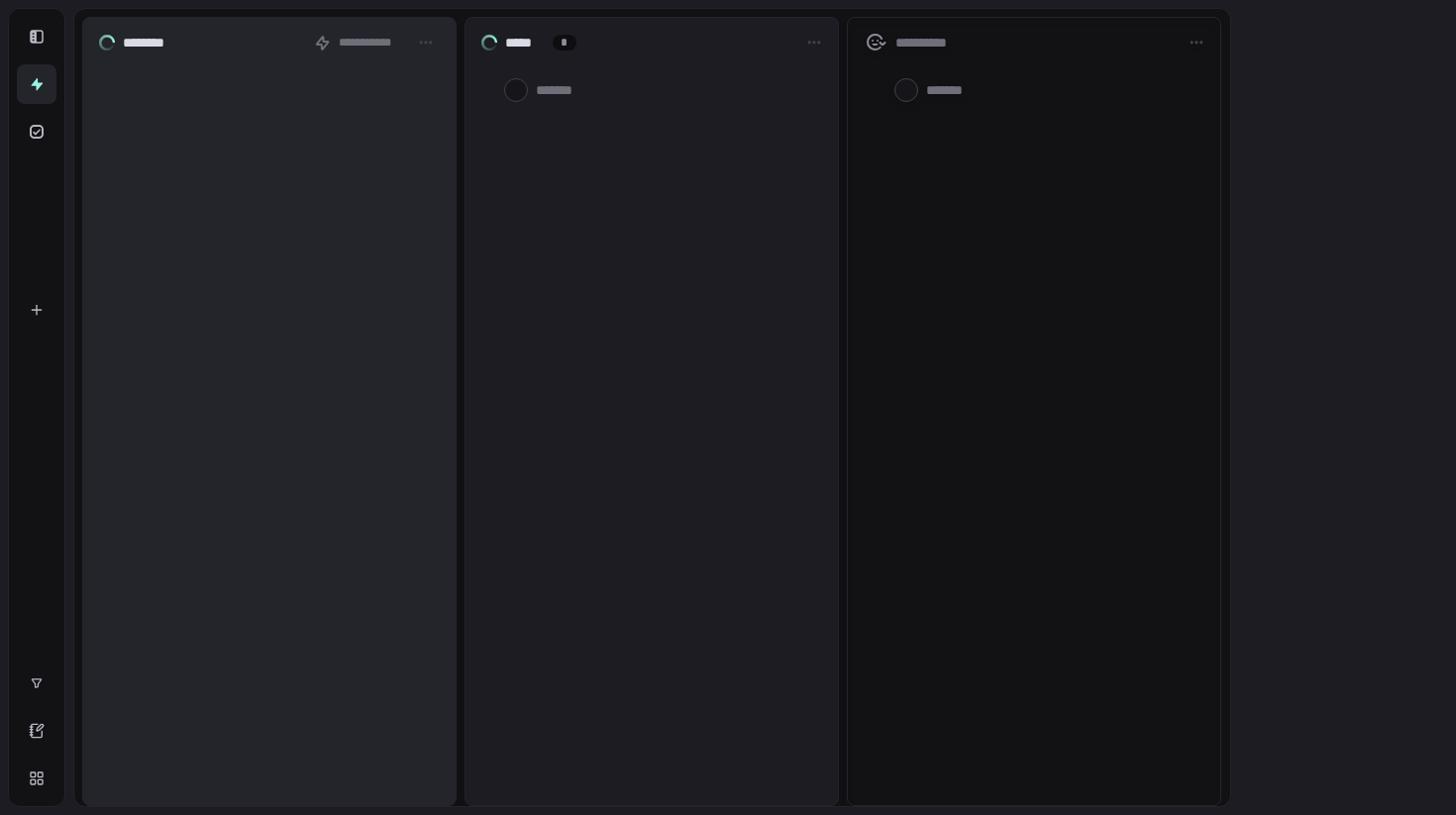 scroll, scrollTop: 0, scrollLeft: 0, axis: both 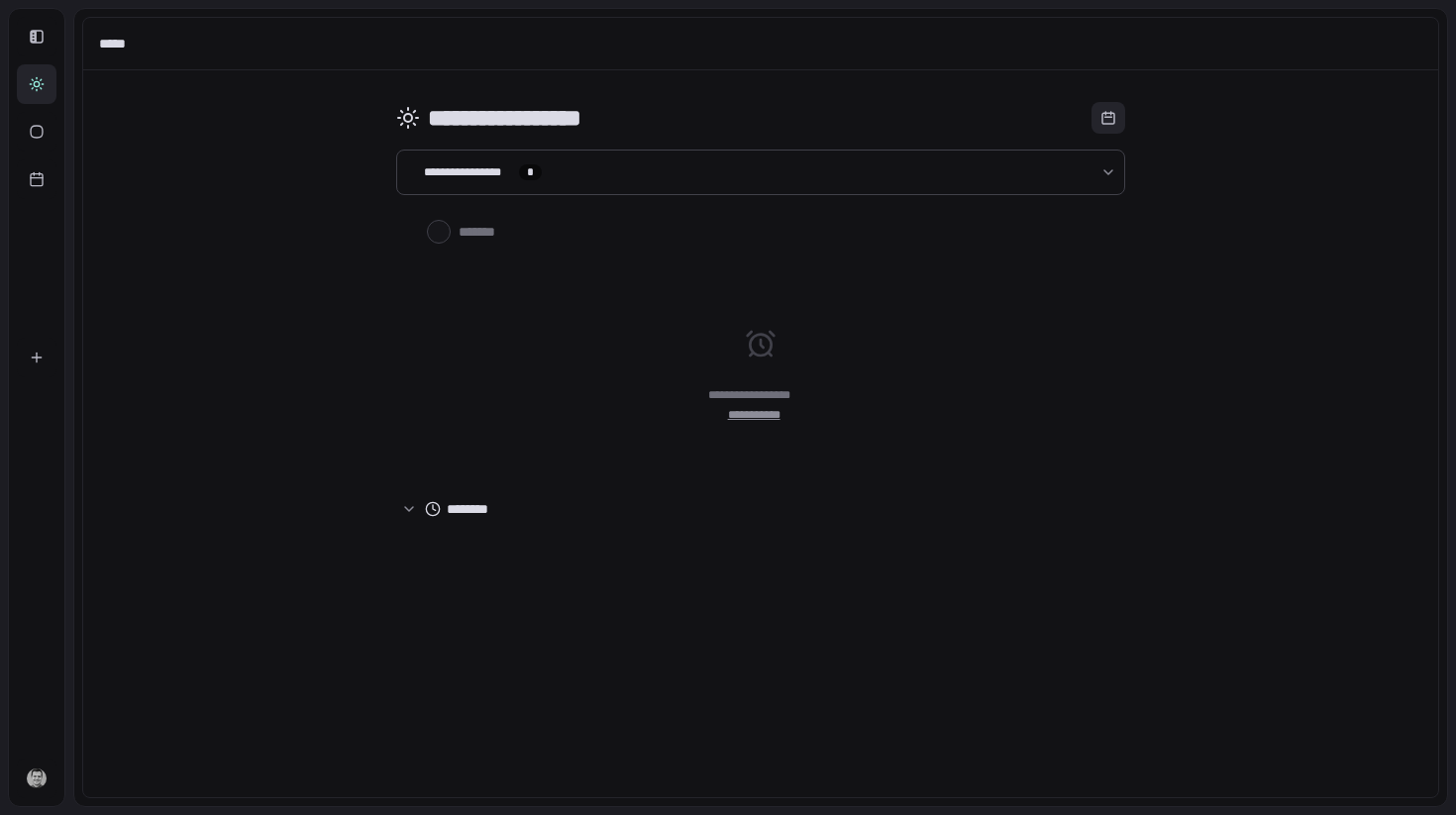 type on "*" 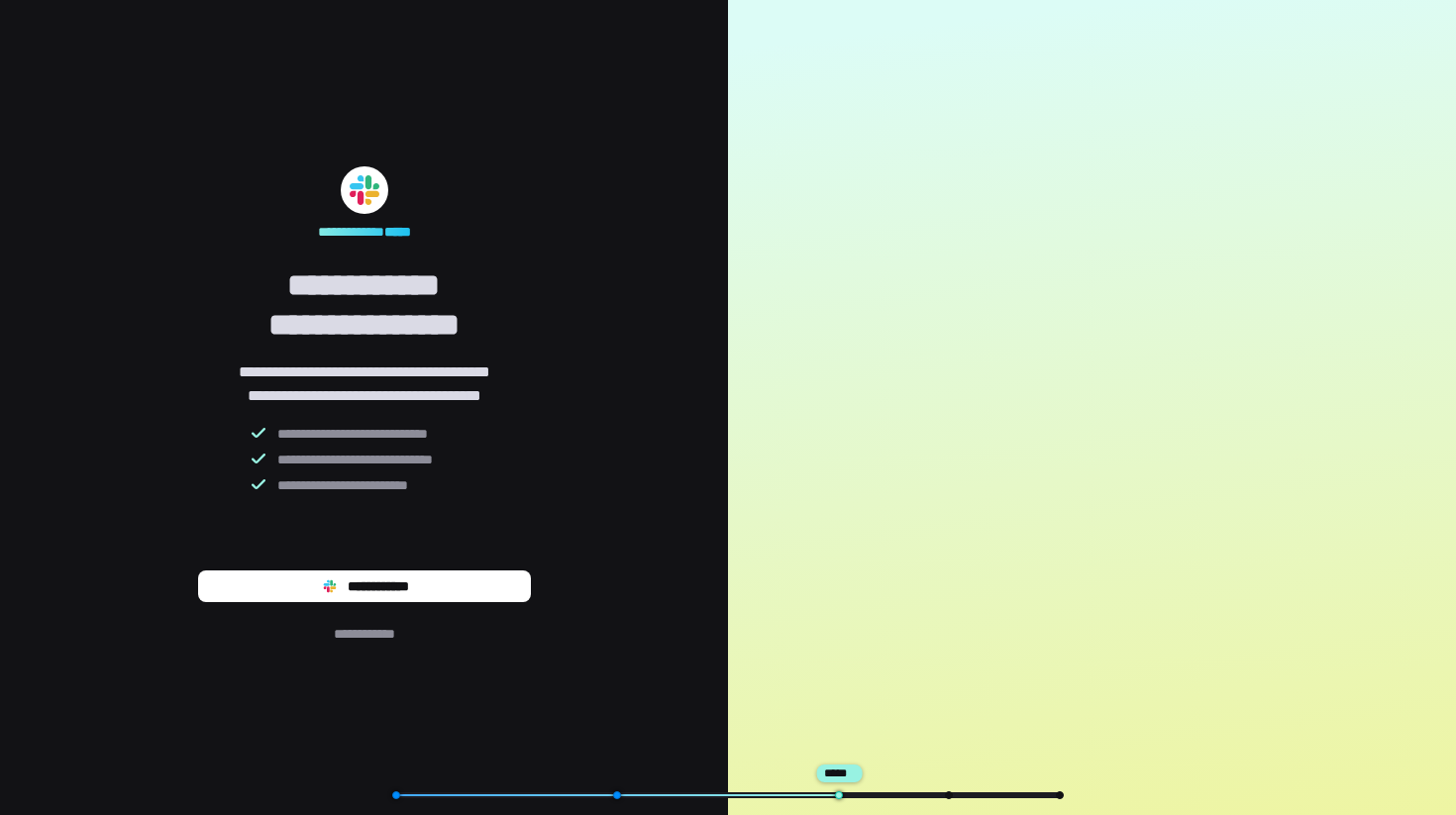scroll, scrollTop: 0, scrollLeft: 0, axis: both 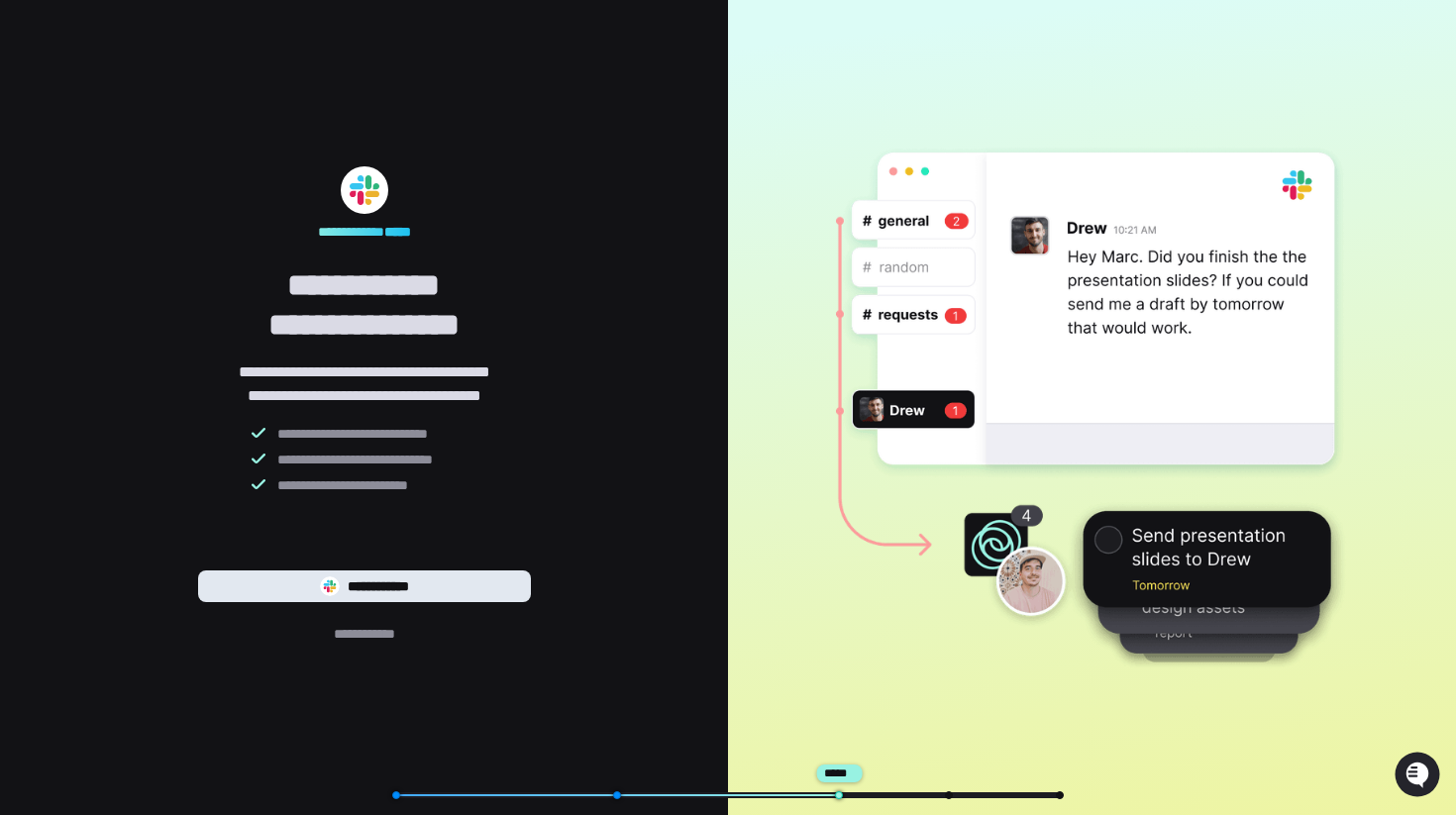 click on "**********" at bounding box center [364, 586] 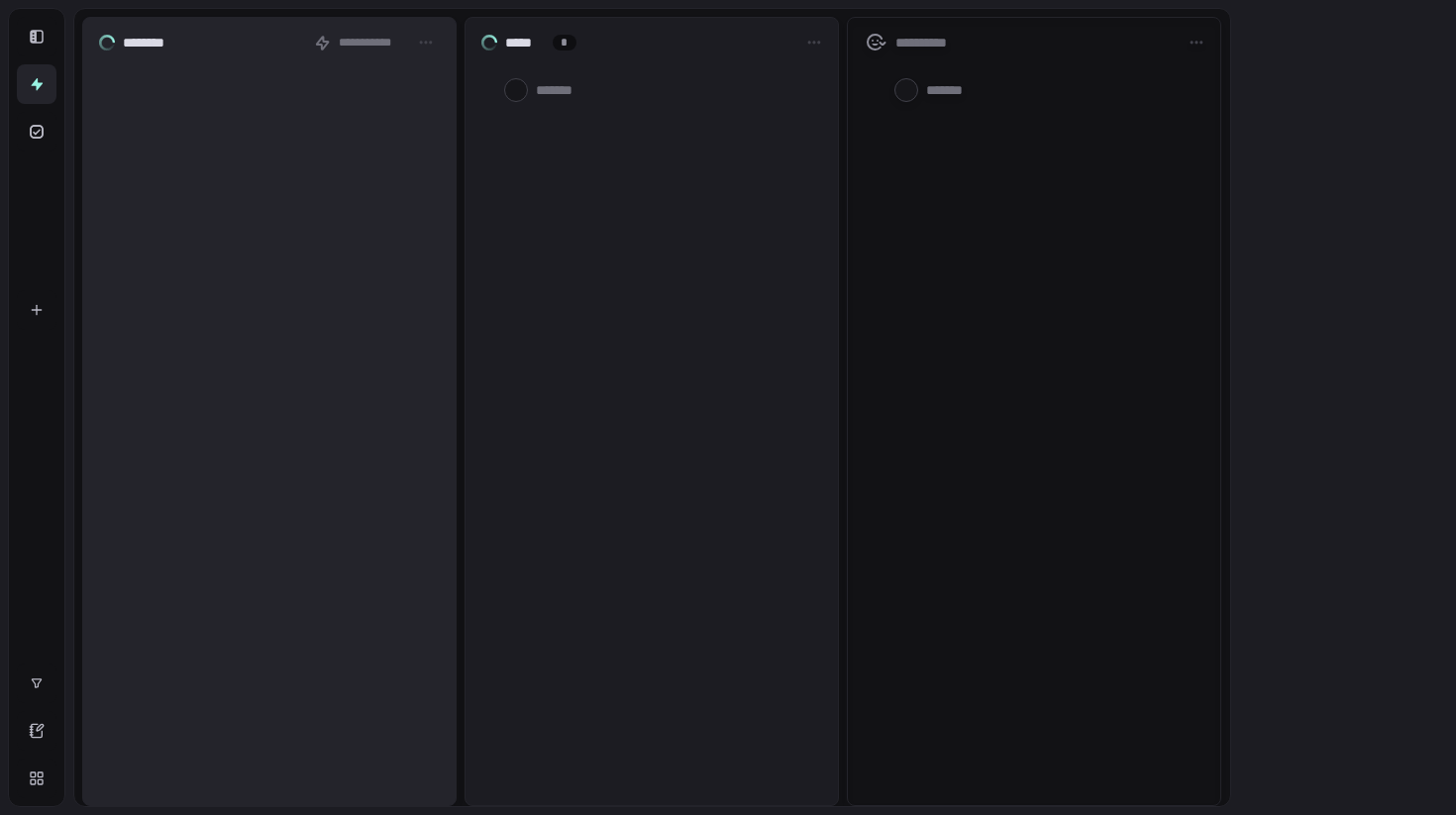 scroll, scrollTop: 0, scrollLeft: 0, axis: both 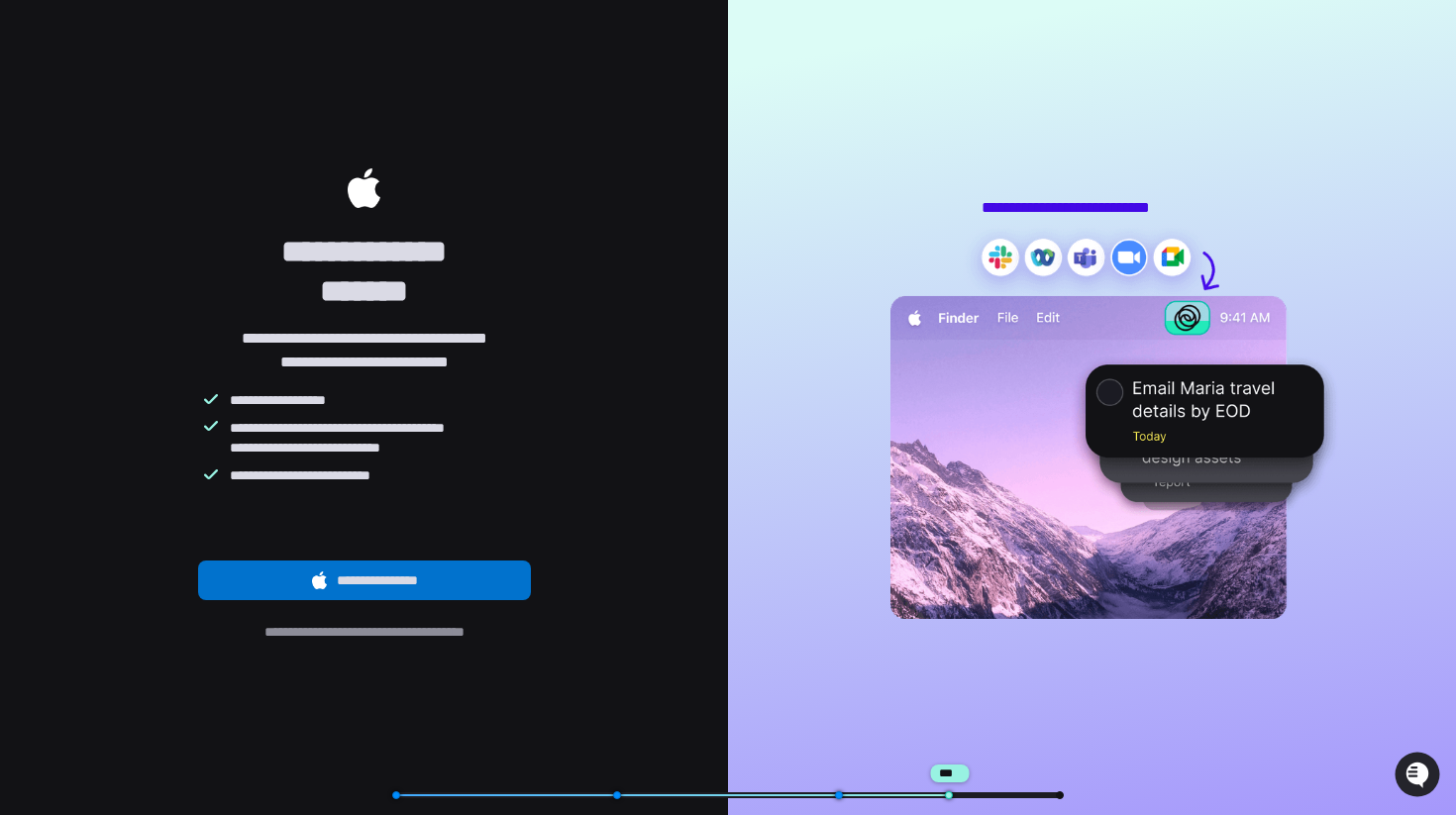 click on "**********" at bounding box center (364, 580) 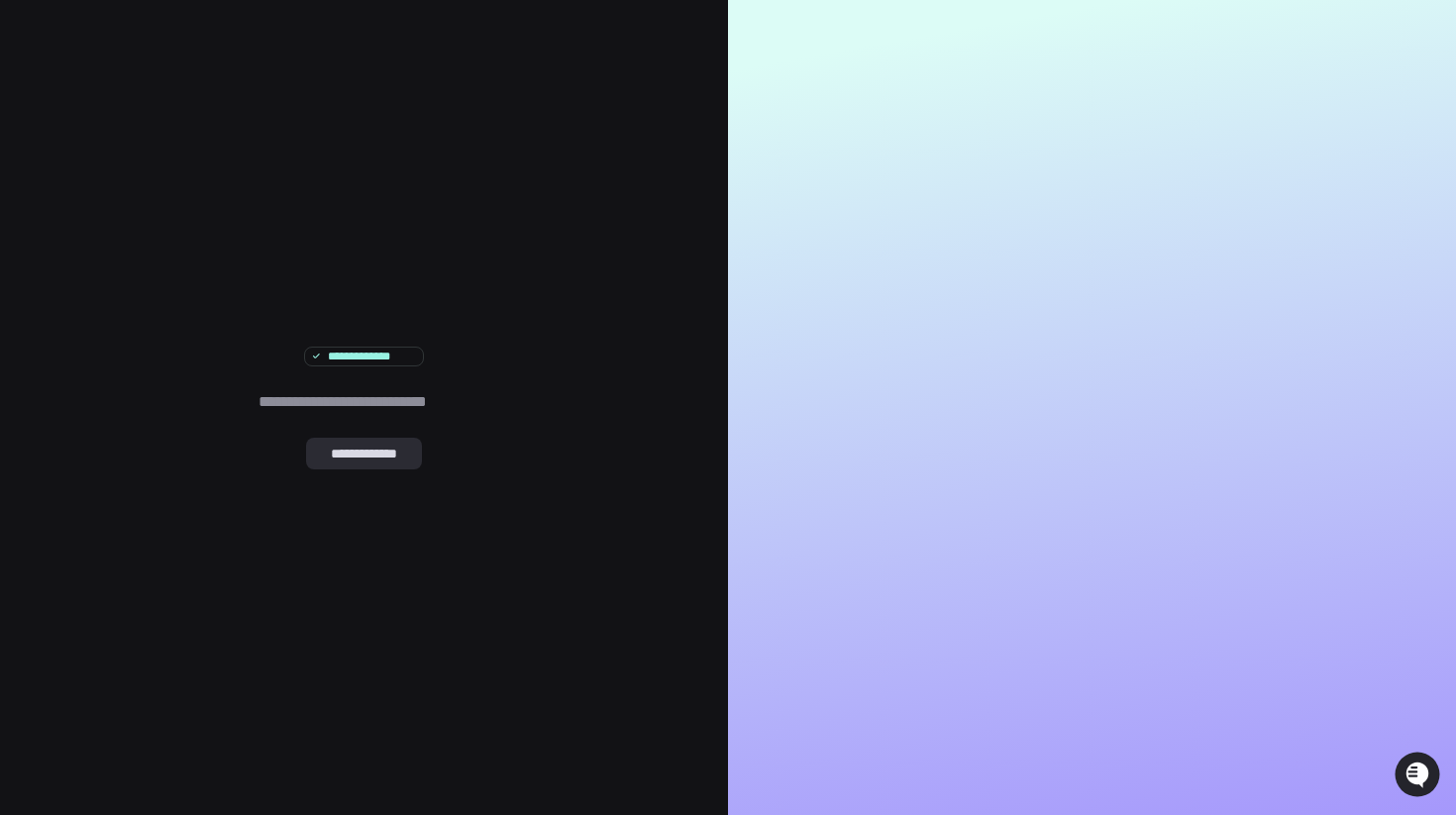 click on "**********" at bounding box center (364, 454) 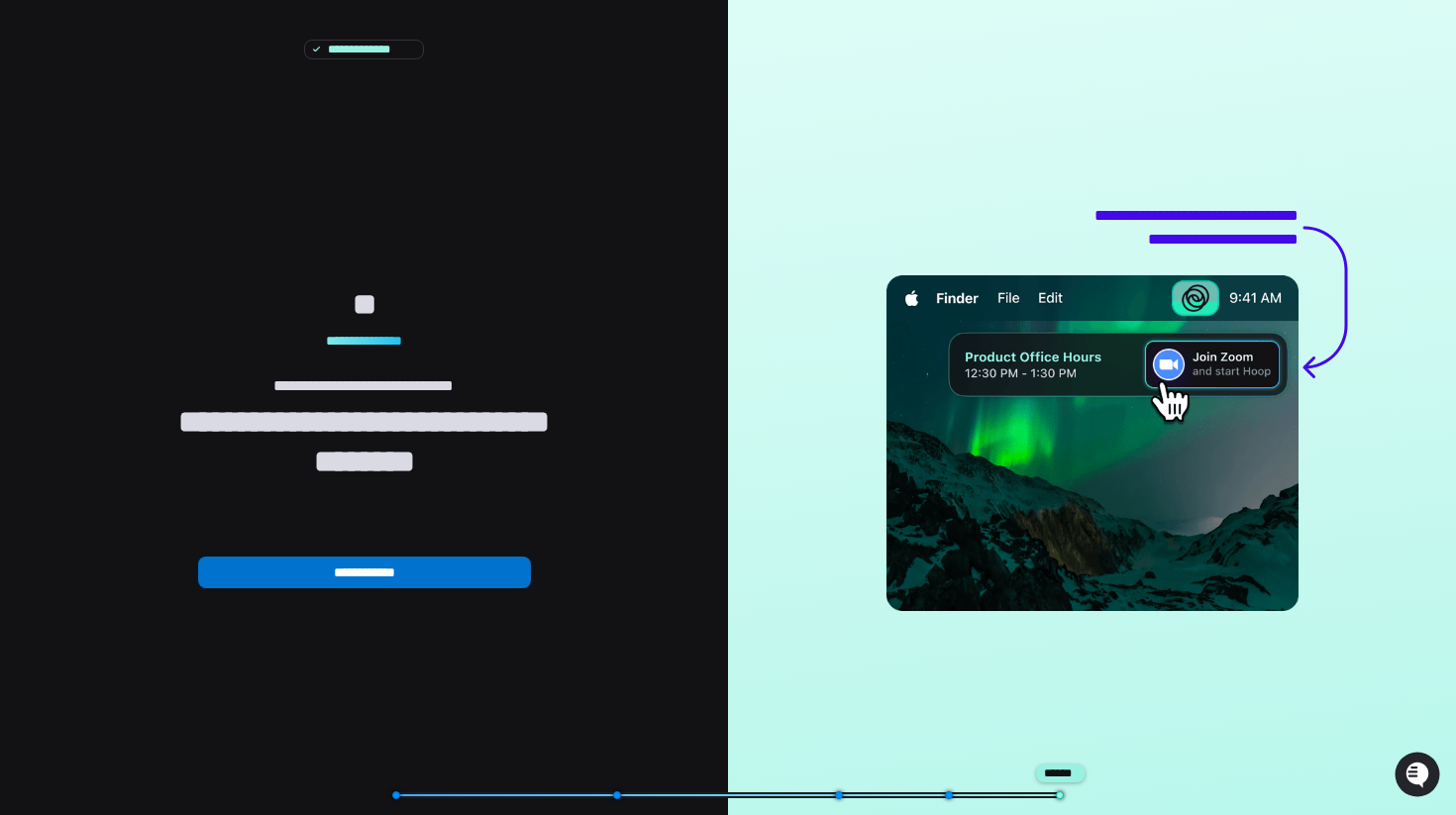 click on "**********" at bounding box center [364, 572] 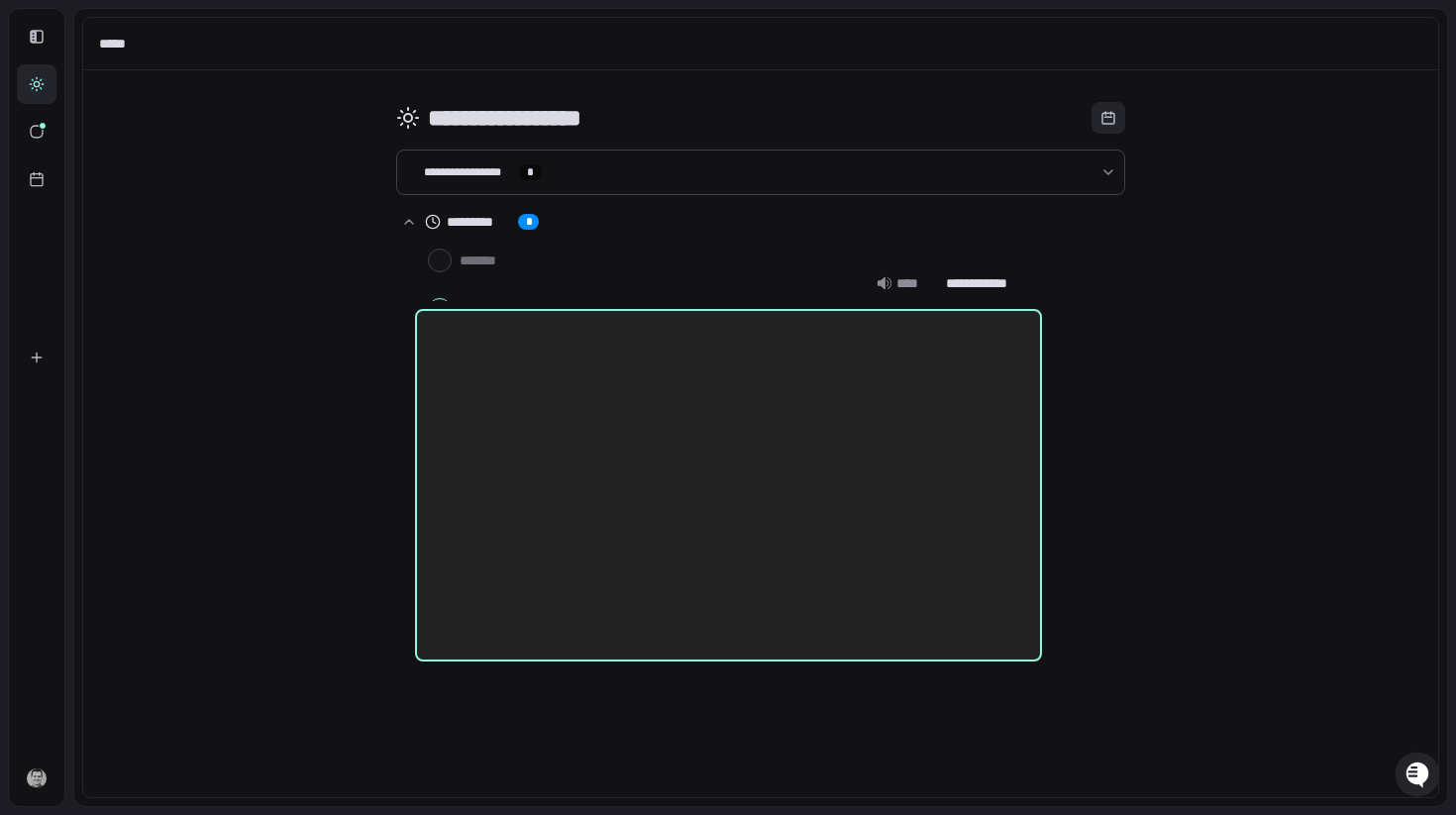 click at bounding box center (728, 407) 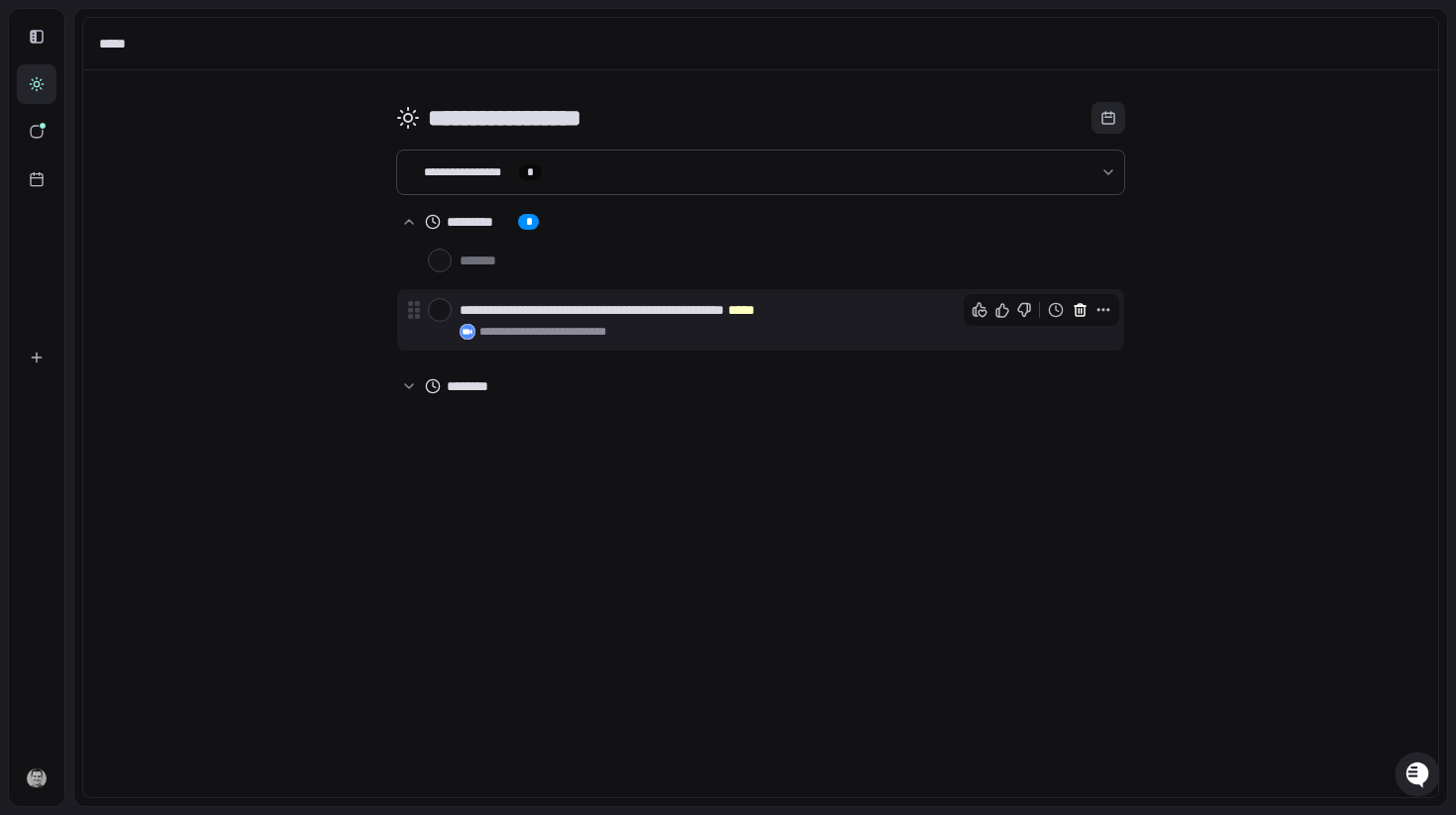 click 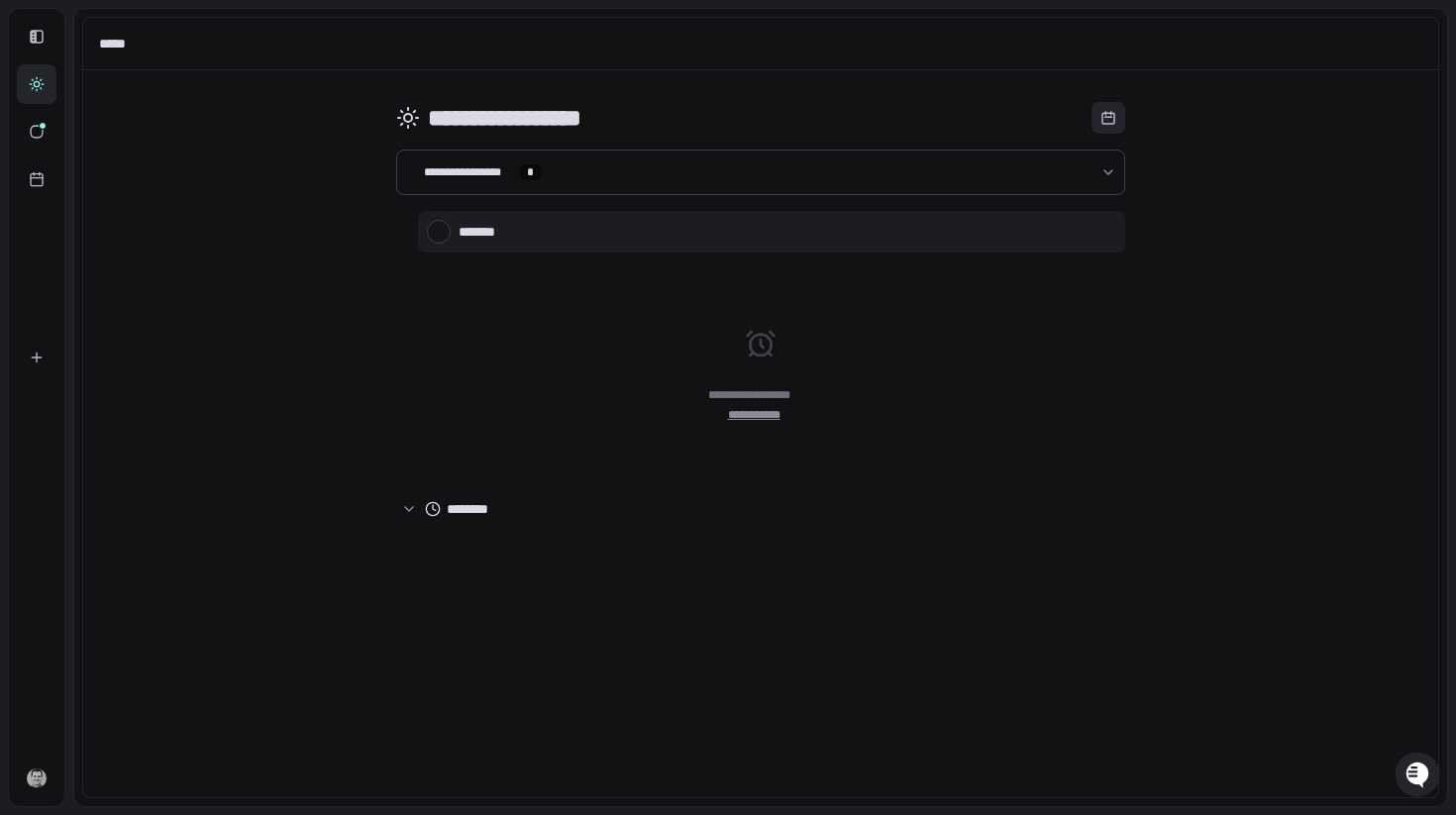 type on "*" 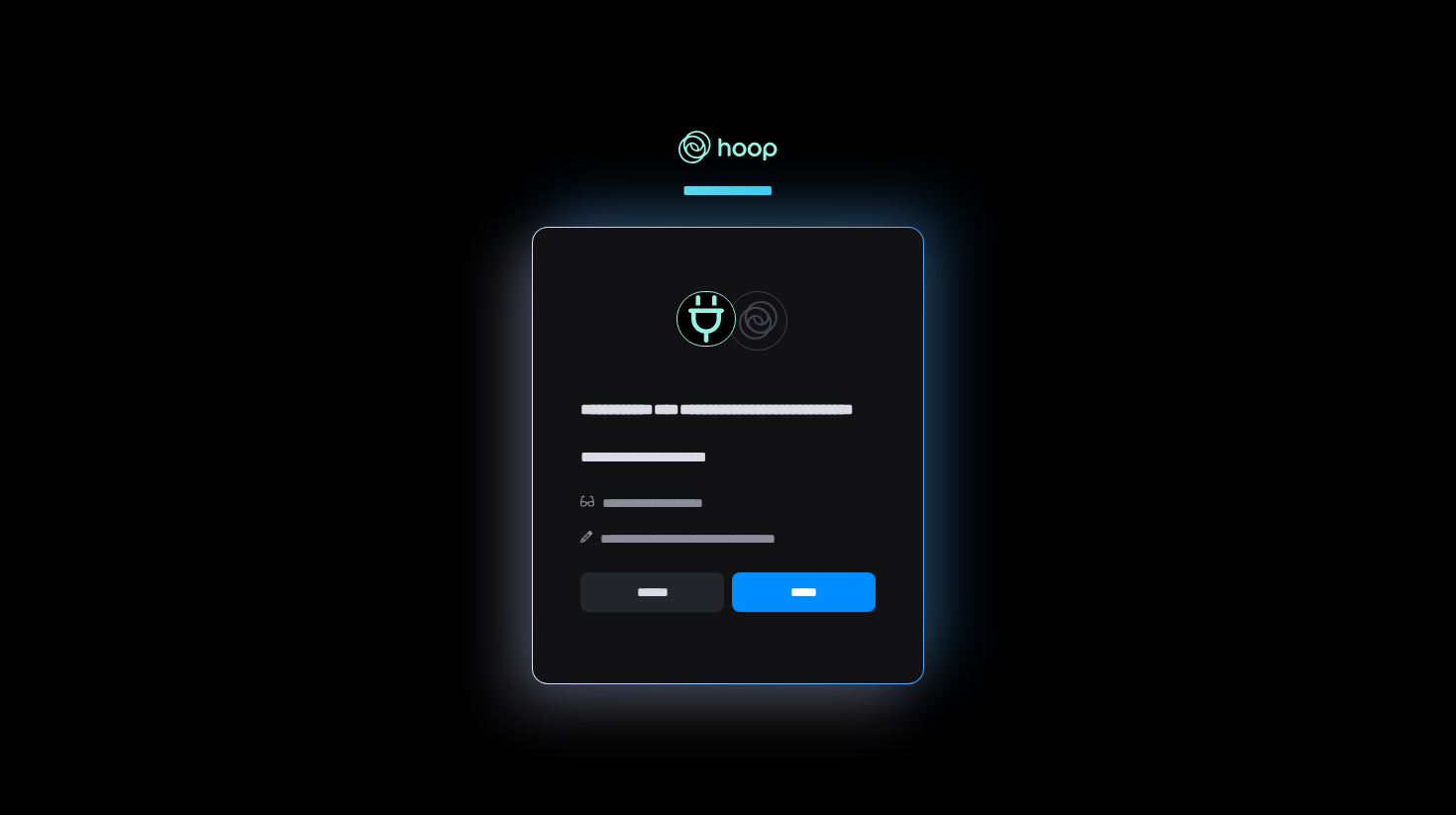 scroll, scrollTop: 0, scrollLeft: 0, axis: both 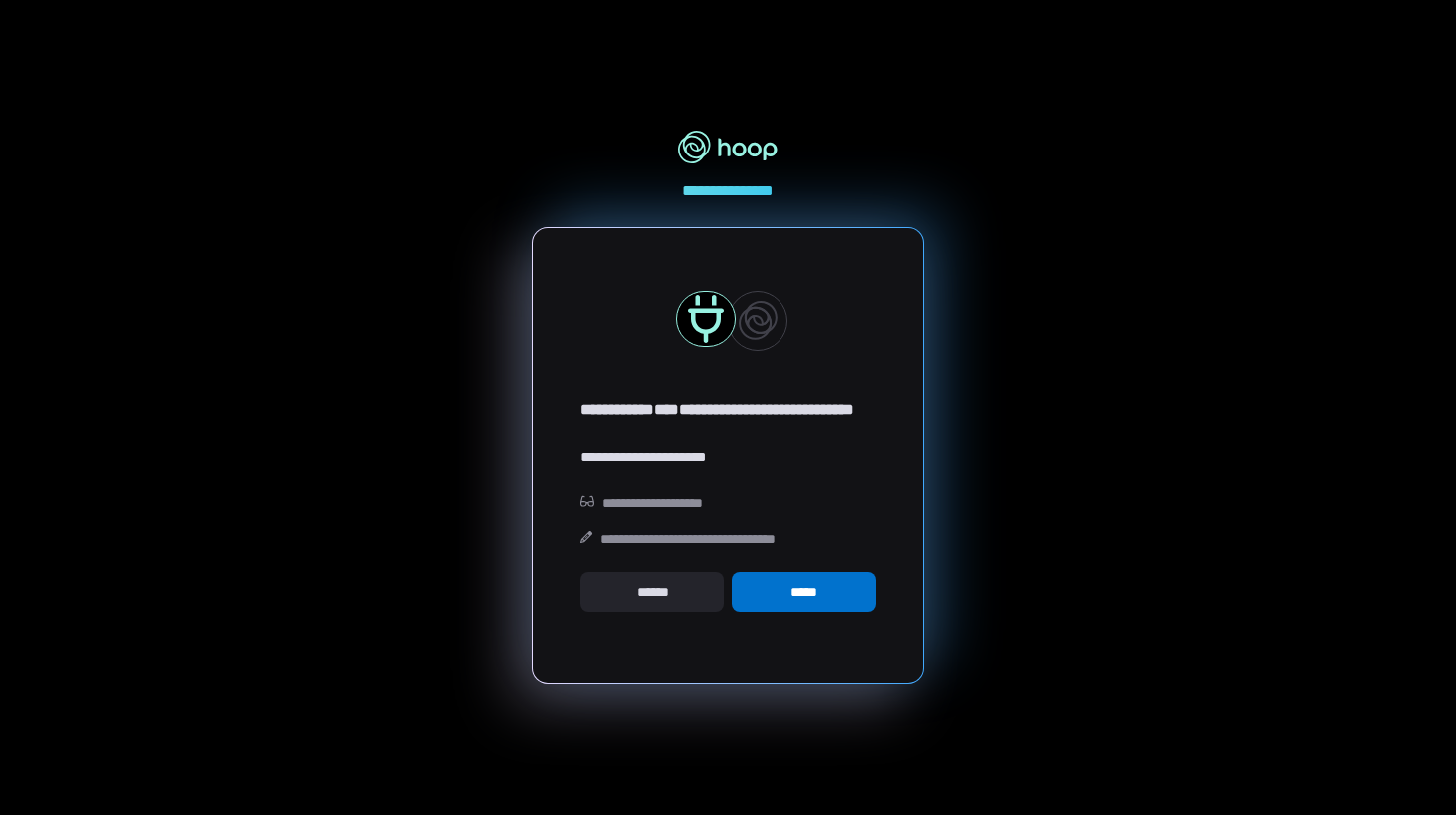 click on "*****" at bounding box center [803, 592] 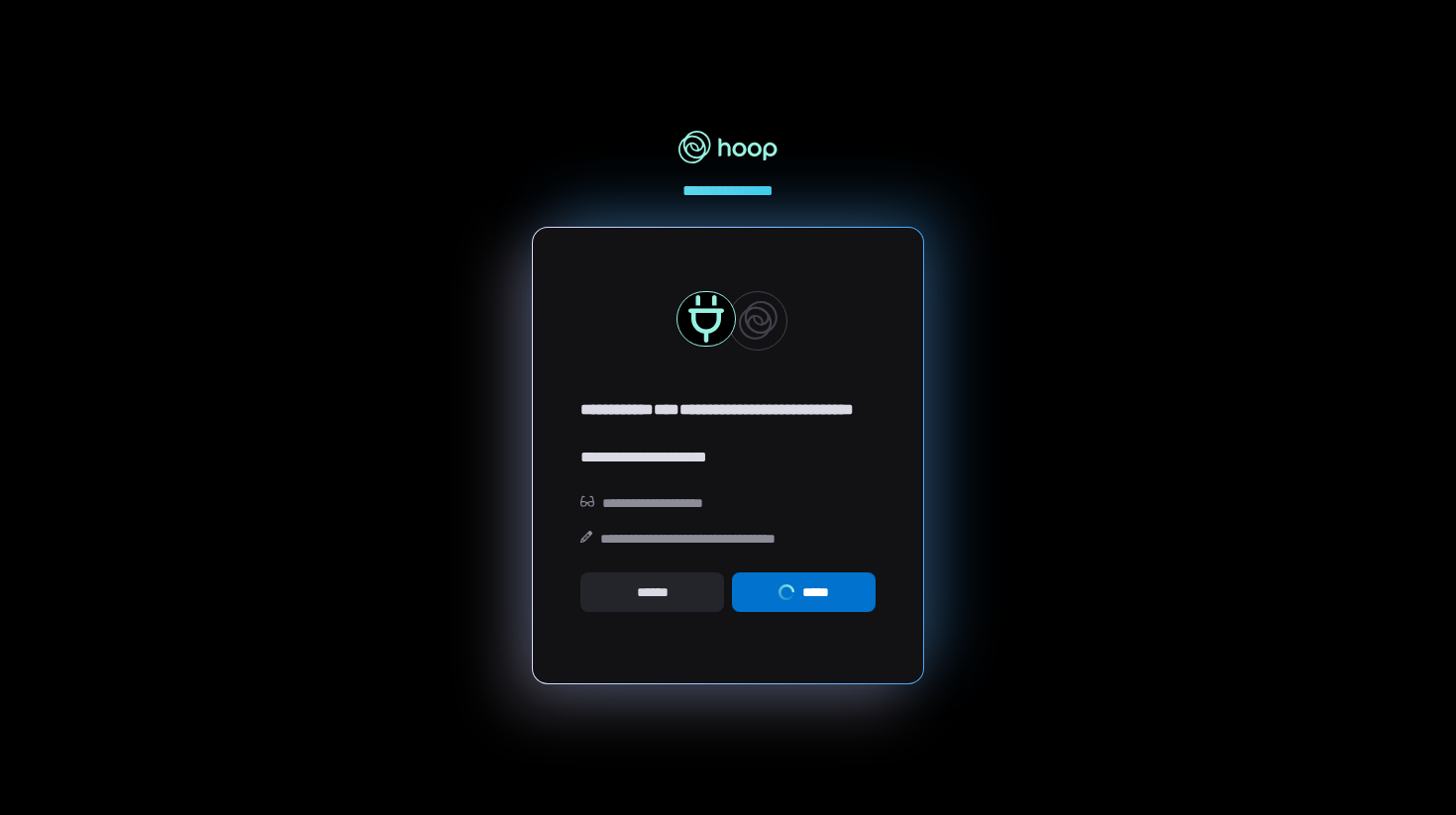 scroll, scrollTop: 0, scrollLeft: 0, axis: both 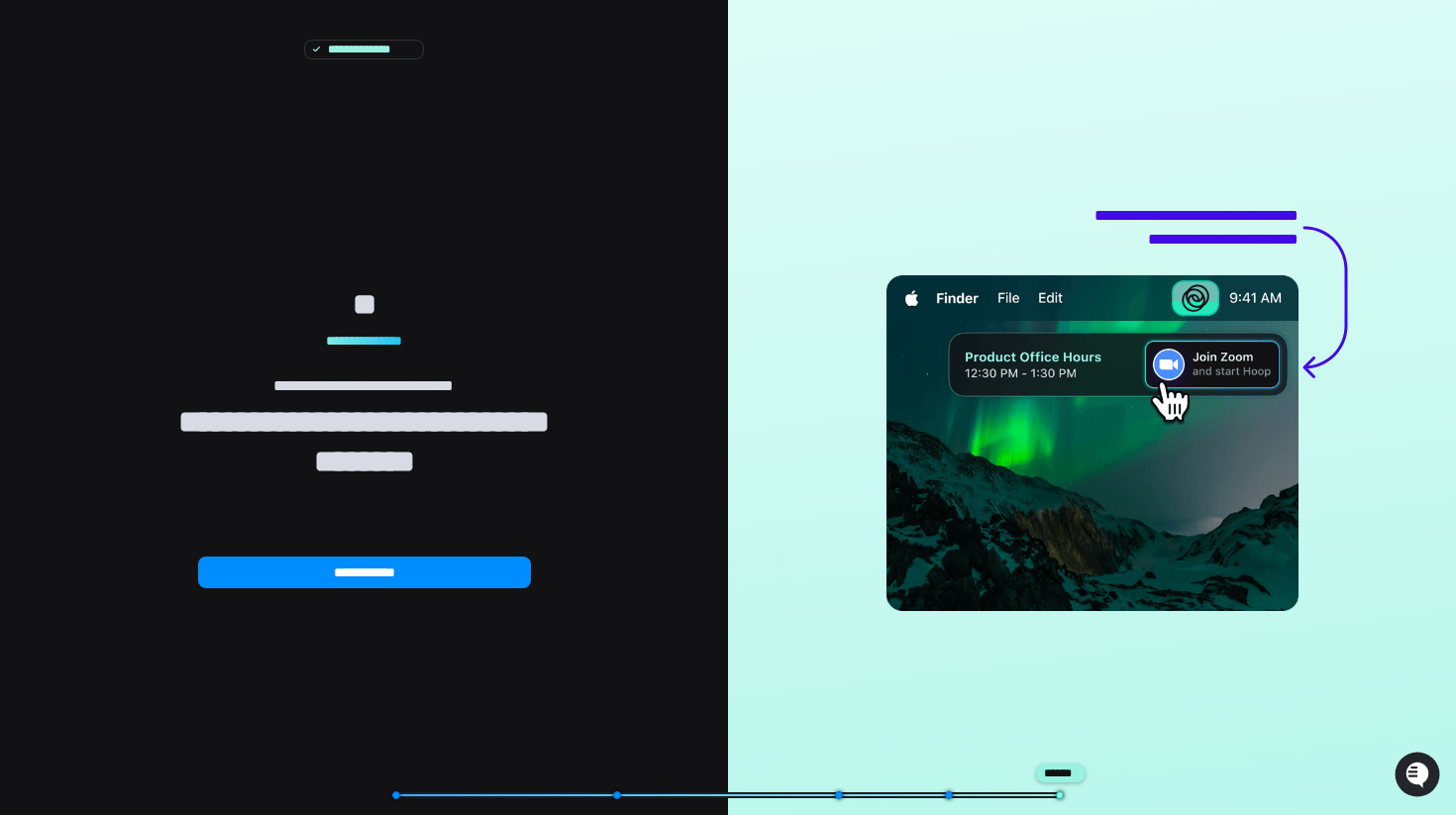 type on "*" 